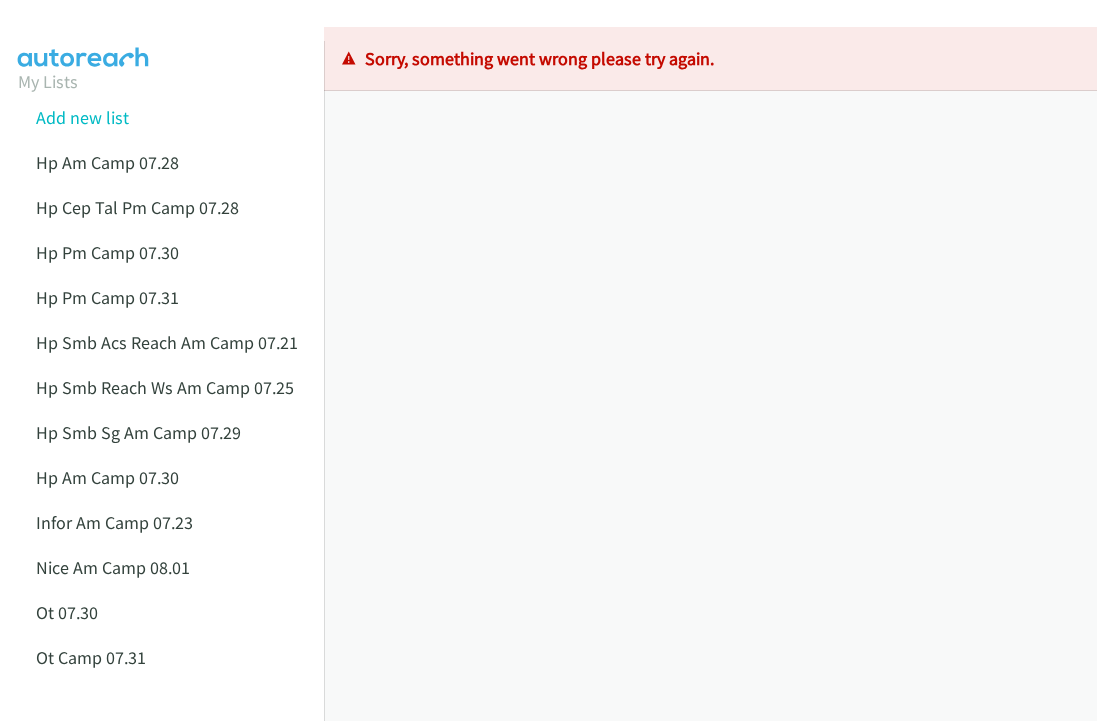 scroll, scrollTop: 0, scrollLeft: 0, axis: both 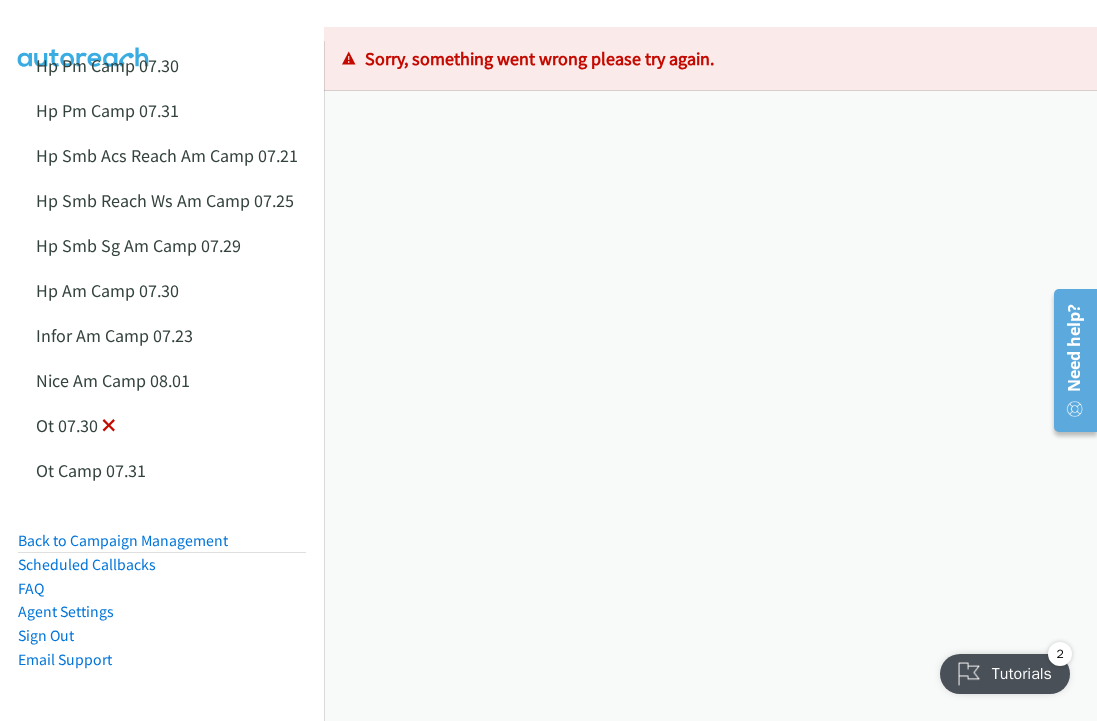 click at bounding box center [109, 427] 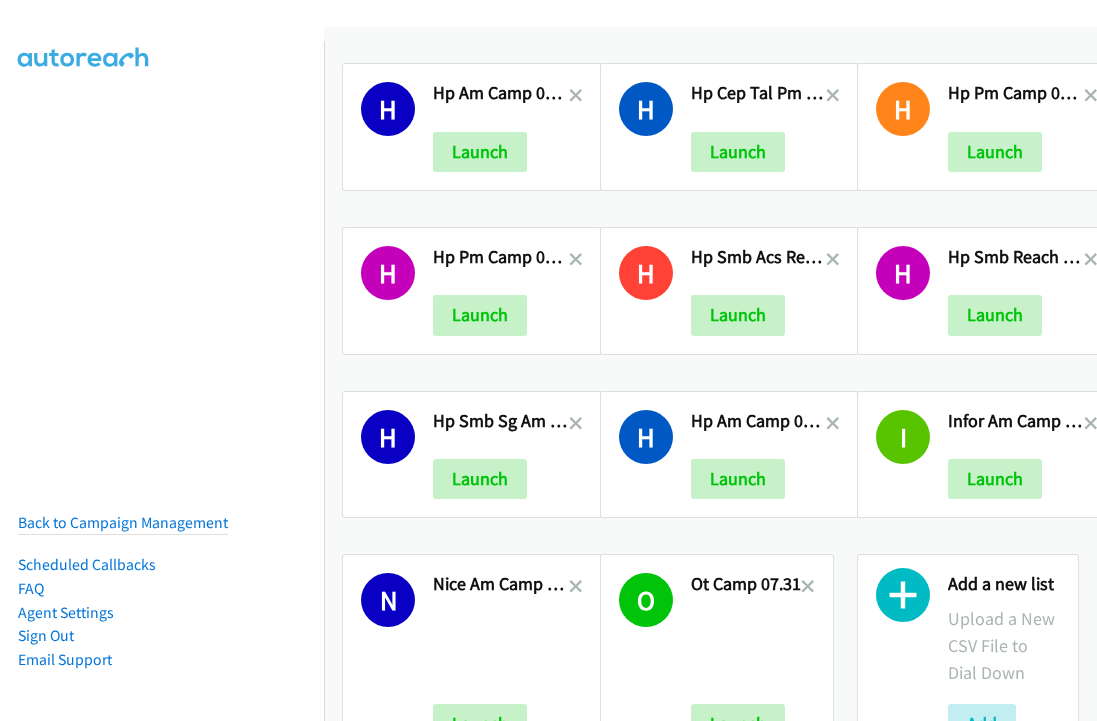 scroll, scrollTop: 0, scrollLeft: 0, axis: both 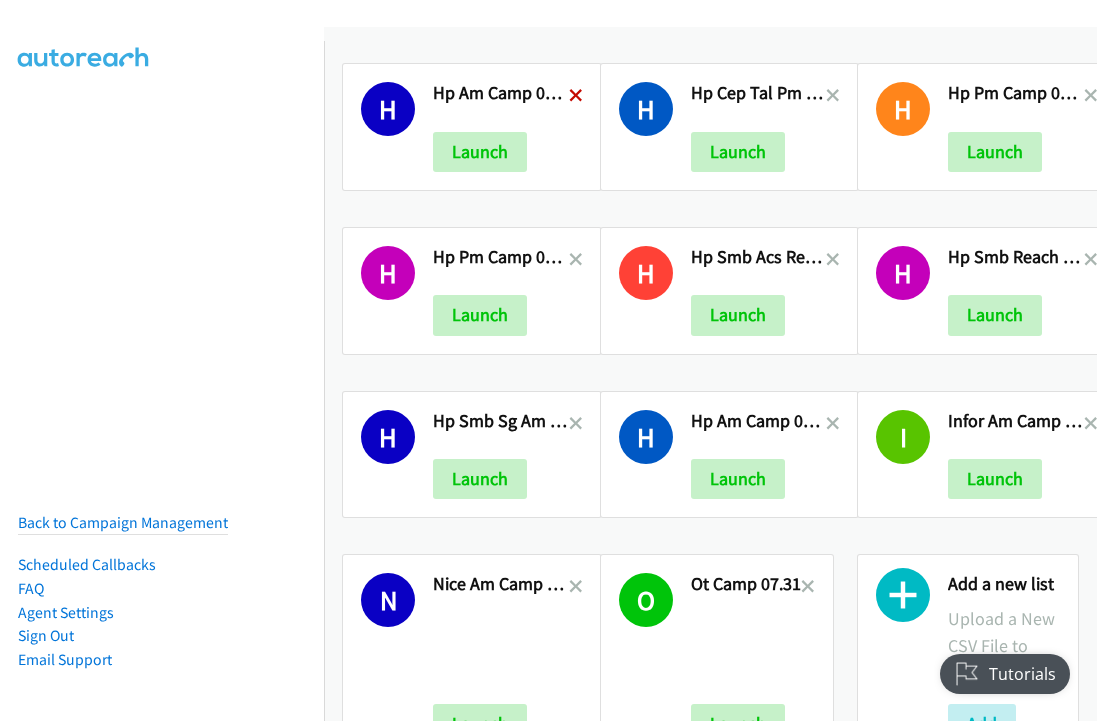 click at bounding box center (576, 97) 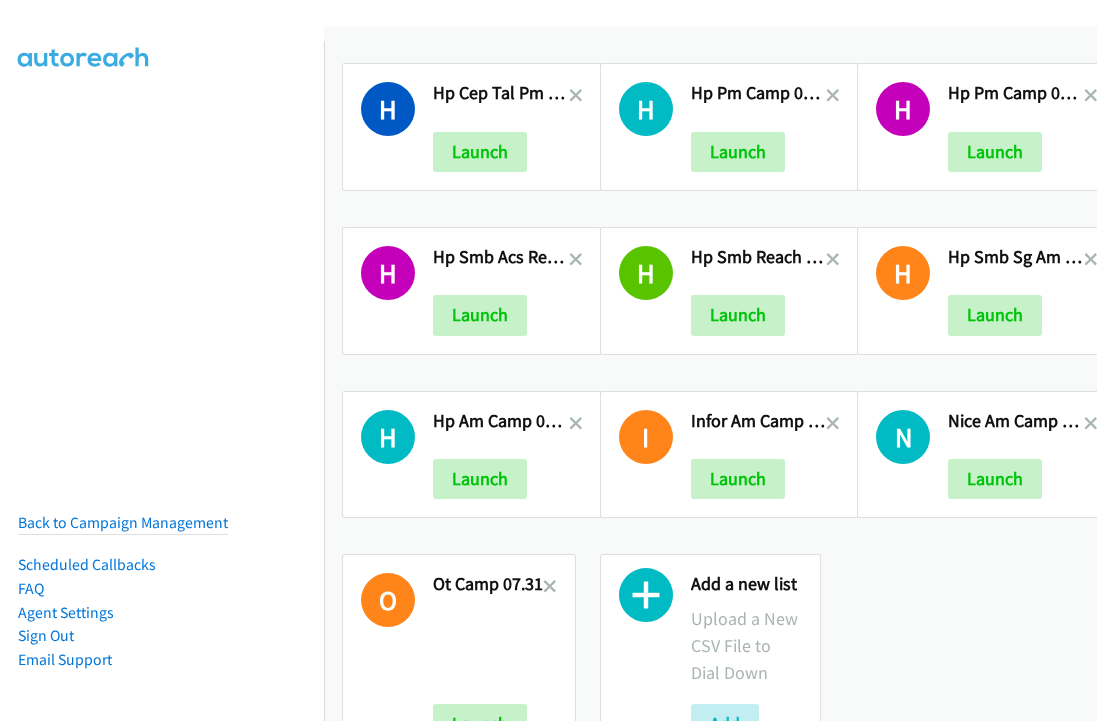 scroll, scrollTop: 0, scrollLeft: 0, axis: both 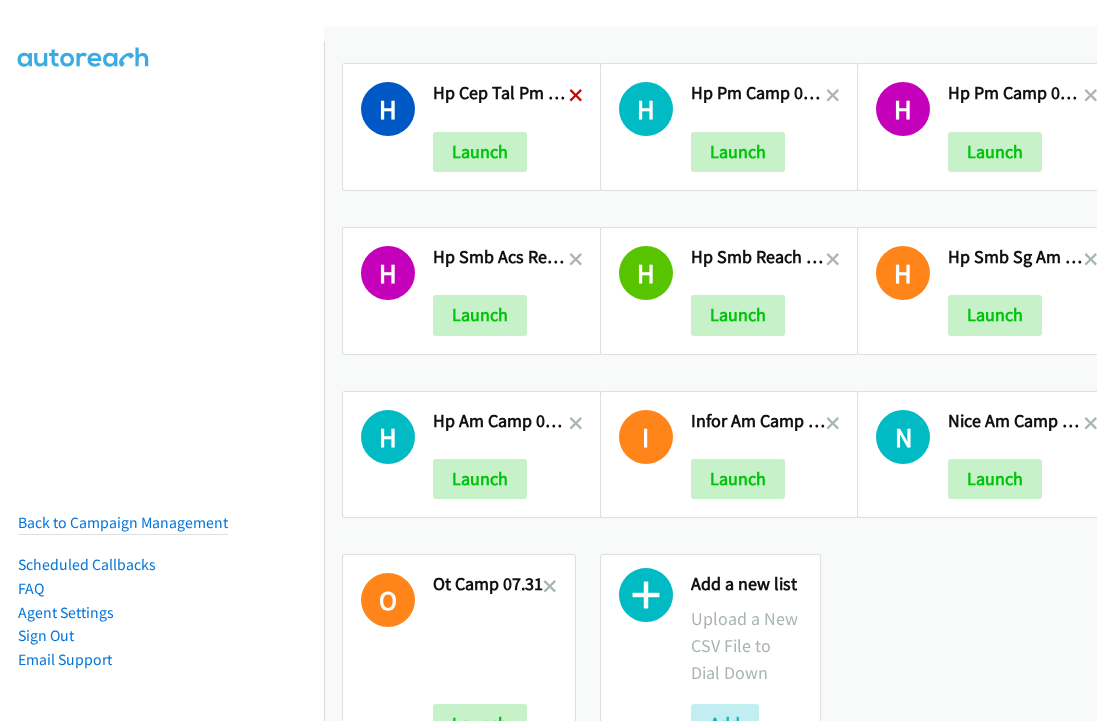click at bounding box center (576, 97) 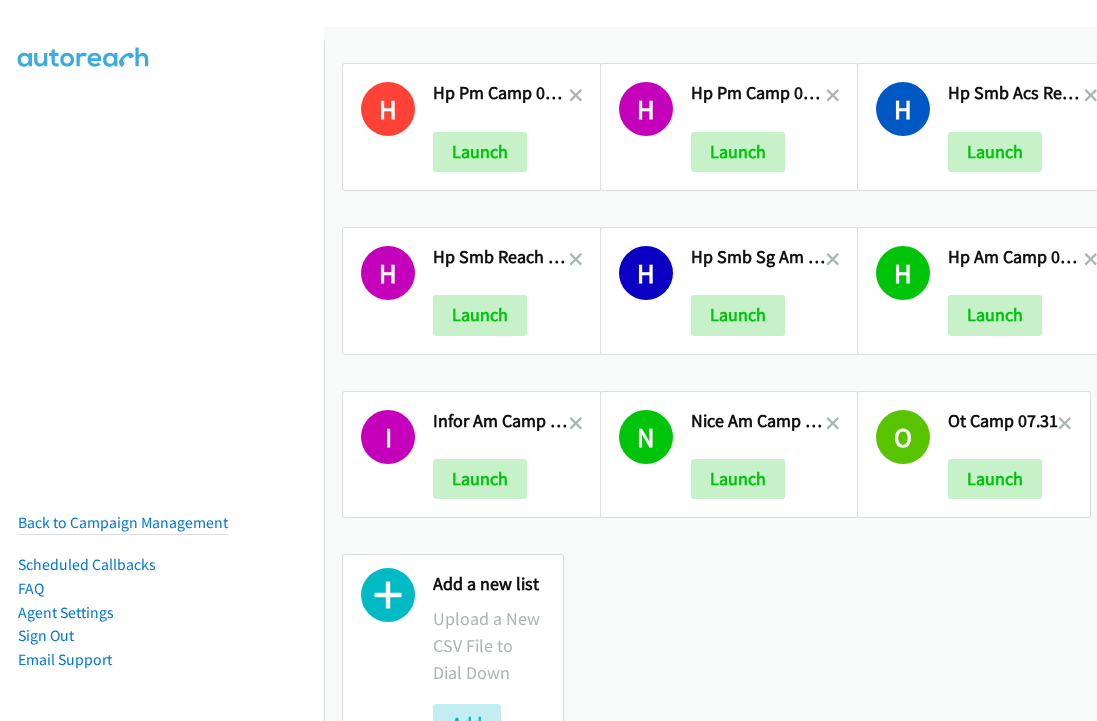 scroll, scrollTop: 0, scrollLeft: 0, axis: both 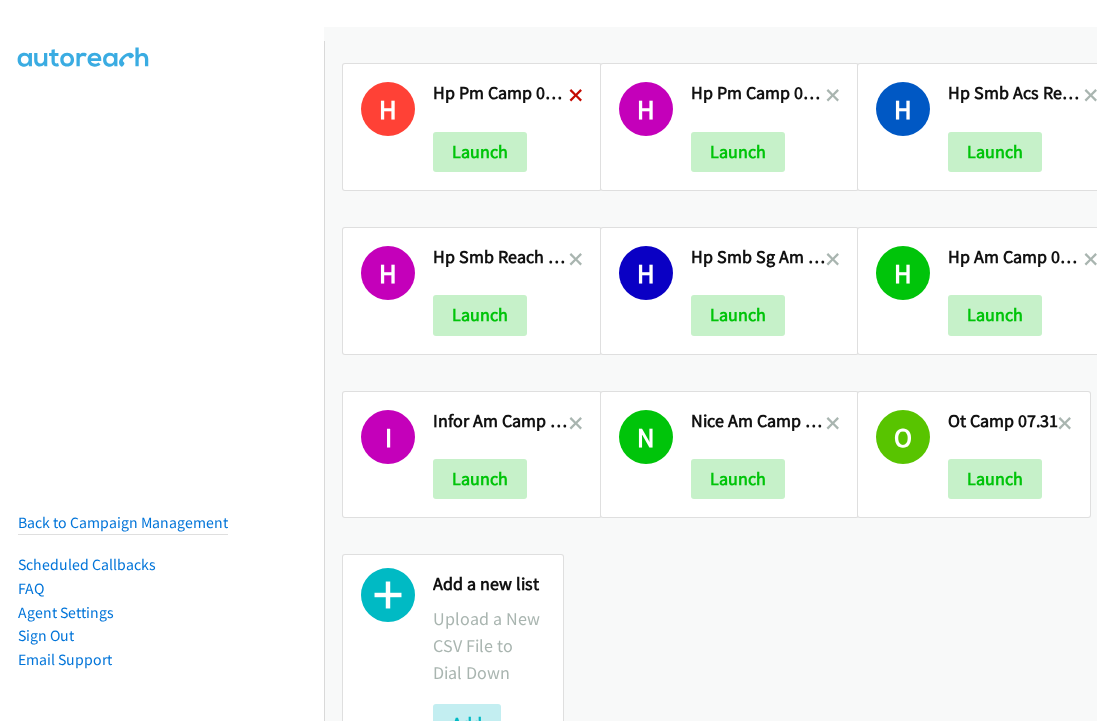 click at bounding box center [576, 97] 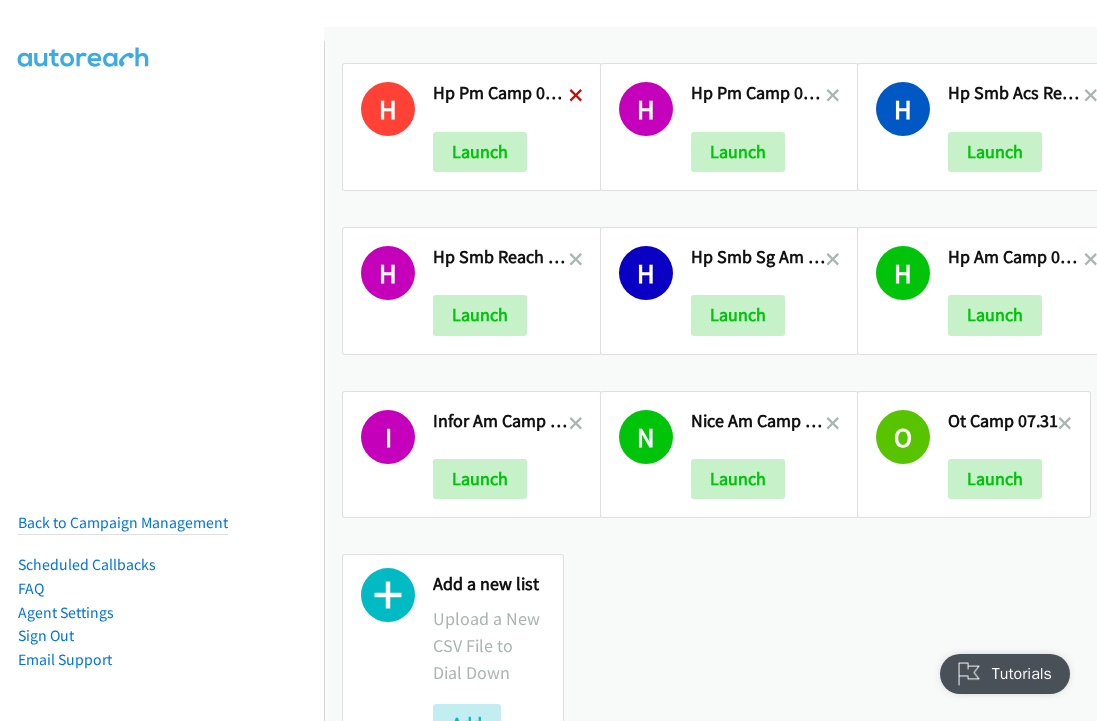 scroll, scrollTop: 0, scrollLeft: 0, axis: both 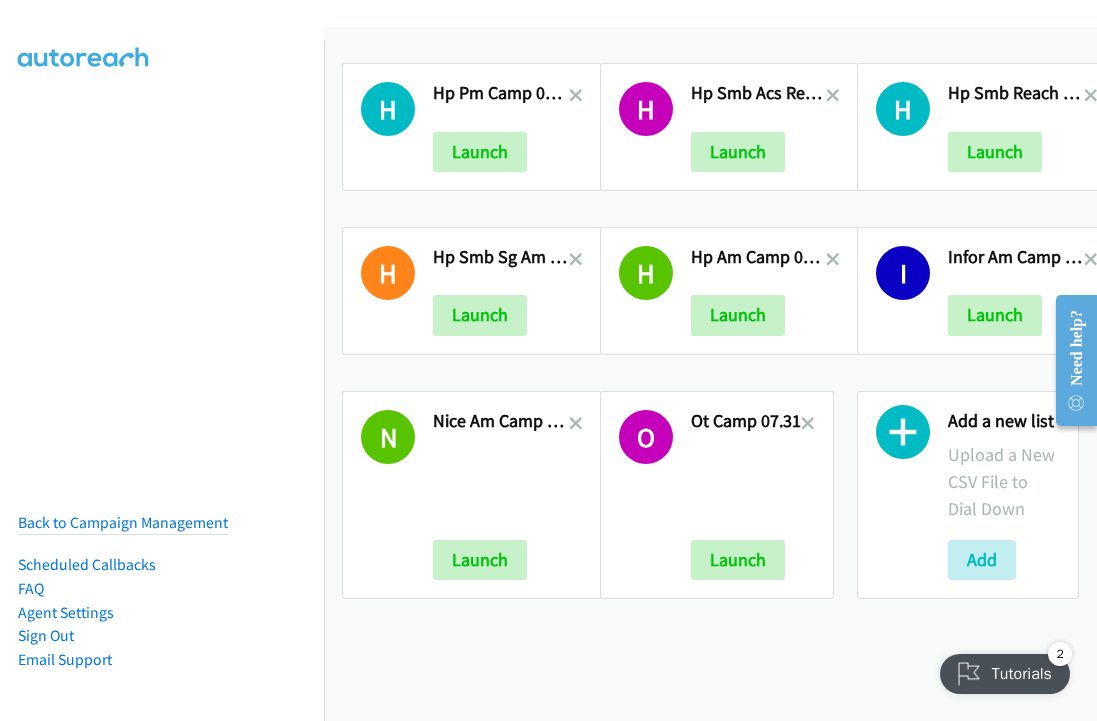 click at bounding box center (576, 97) 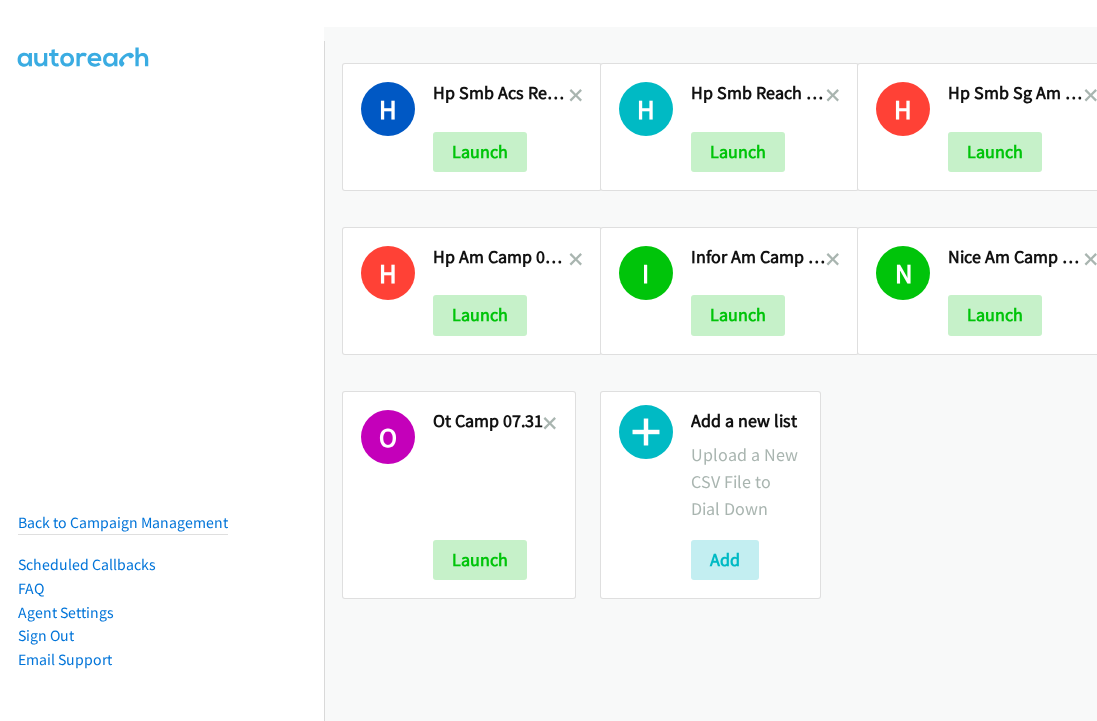 scroll, scrollTop: 0, scrollLeft: 0, axis: both 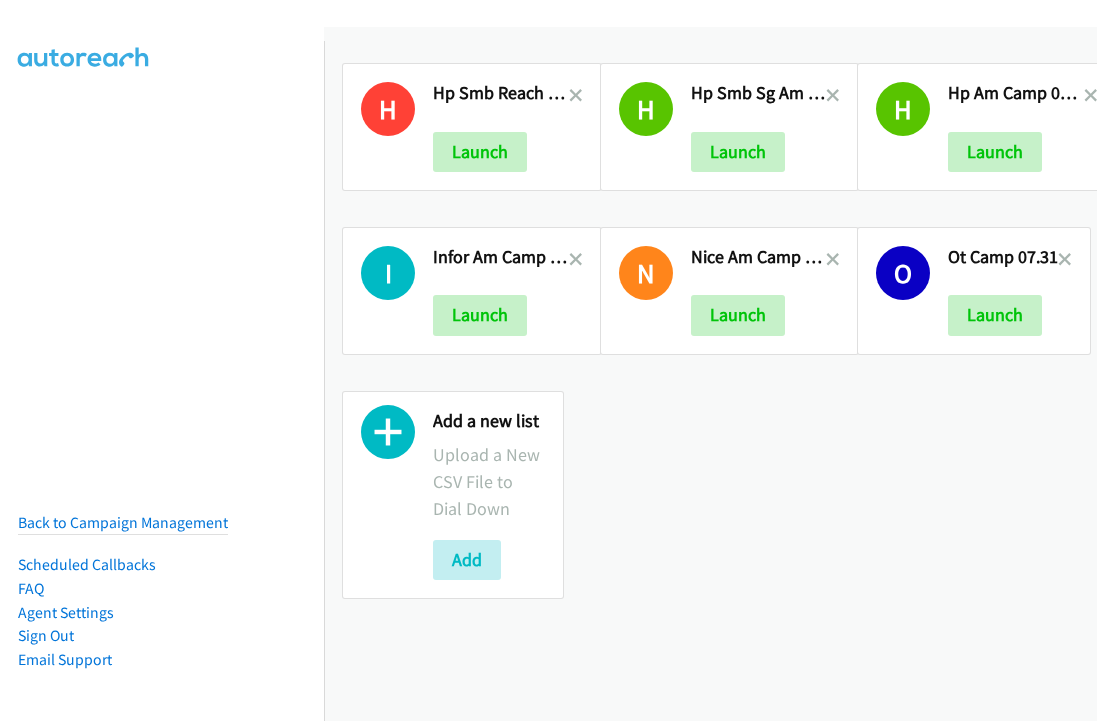 click at bounding box center [576, 97] 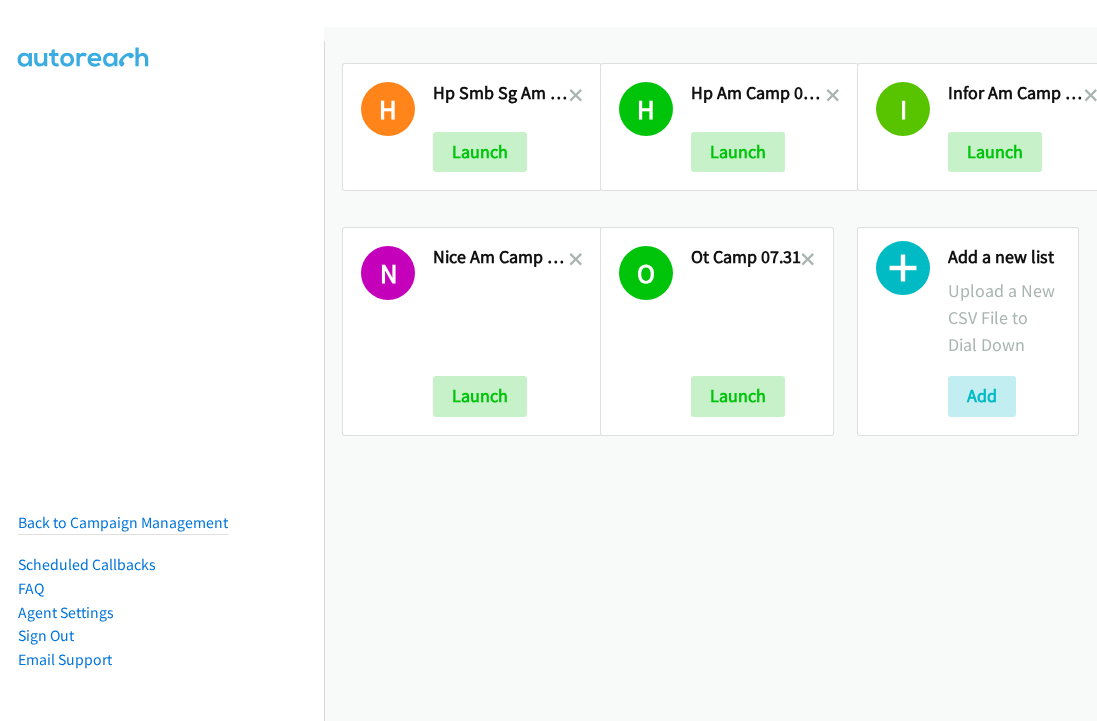 scroll, scrollTop: 0, scrollLeft: 0, axis: both 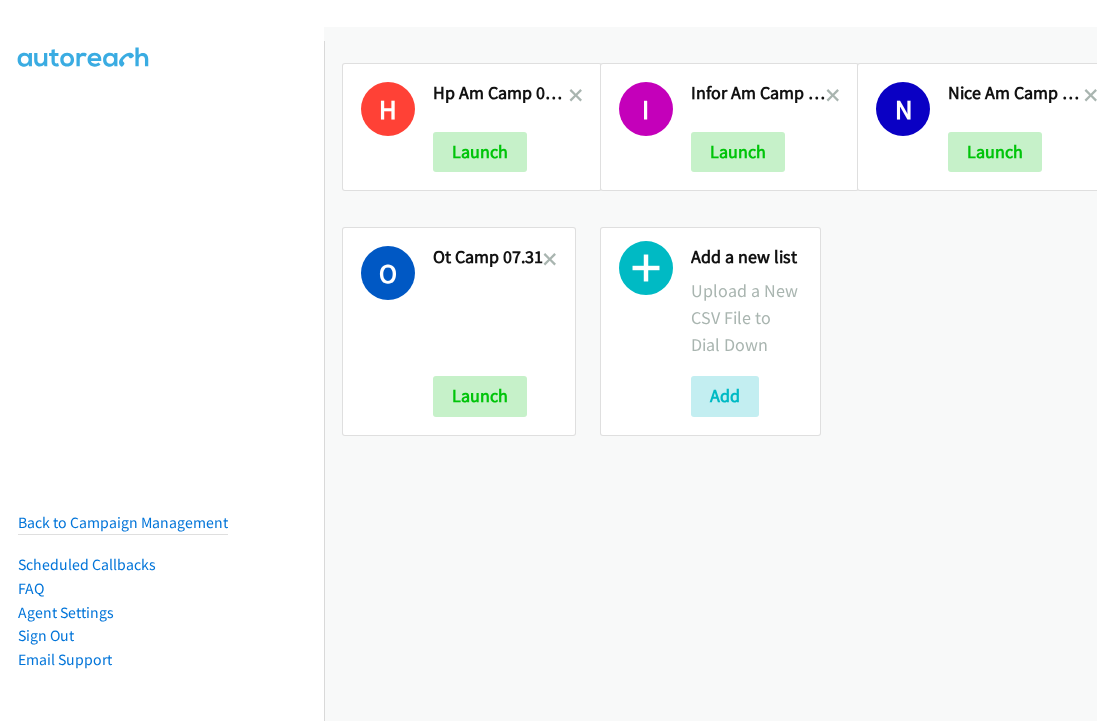 click at bounding box center [576, 97] 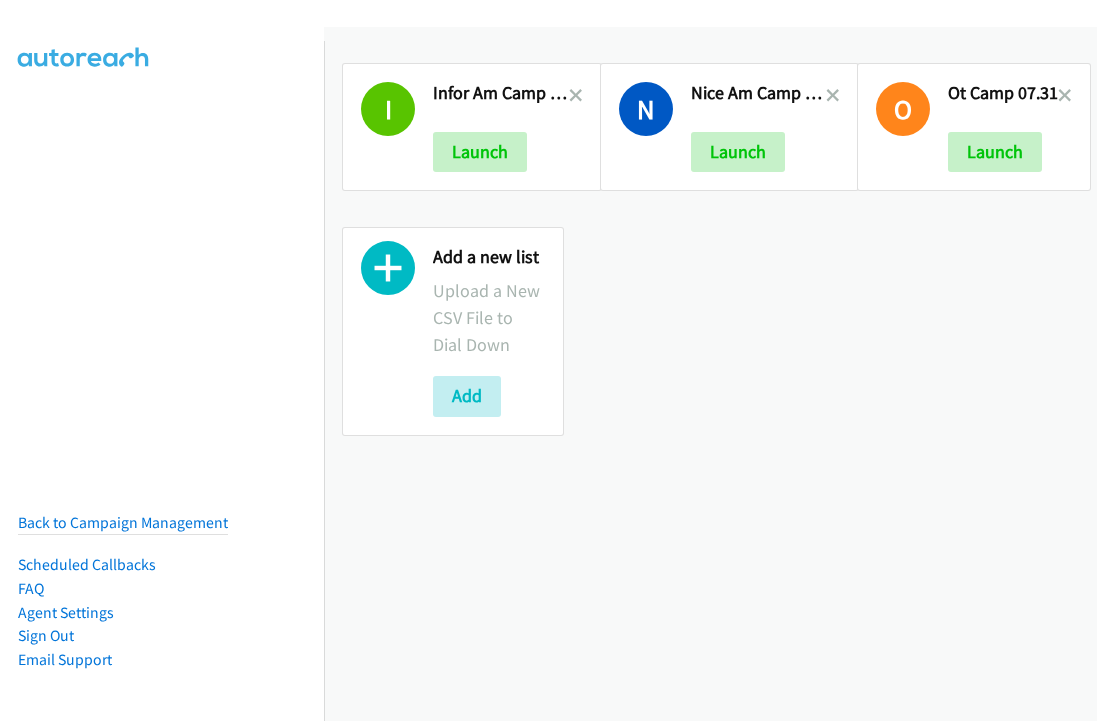 scroll, scrollTop: 0, scrollLeft: 0, axis: both 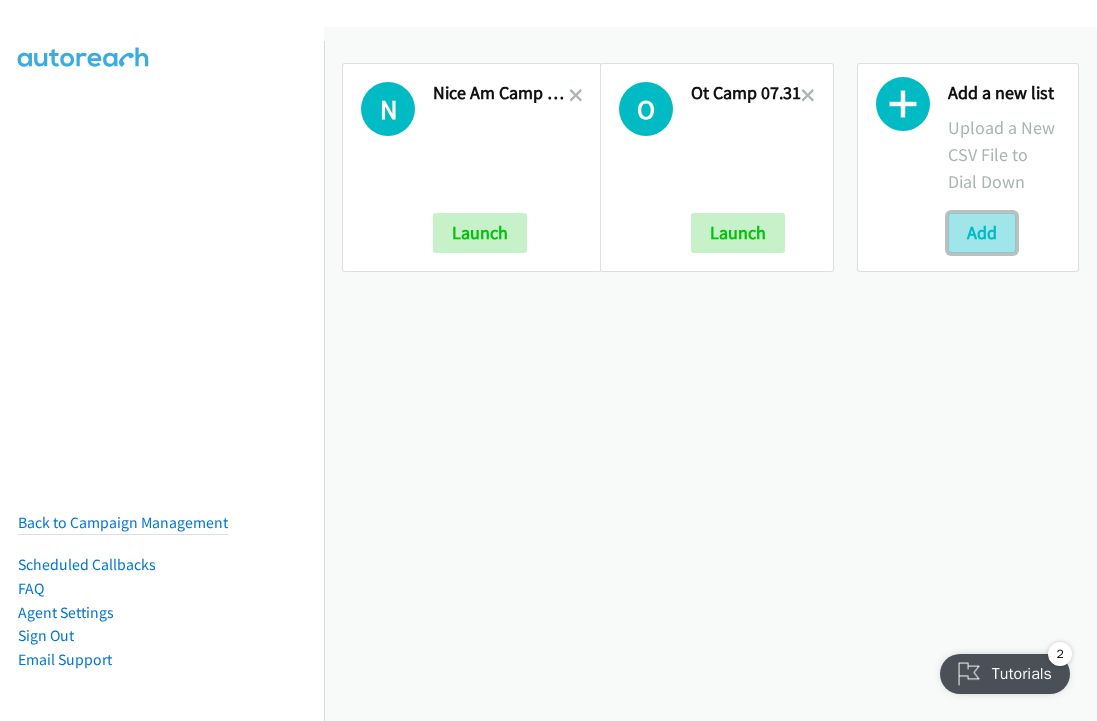 click on "Add" at bounding box center (982, 233) 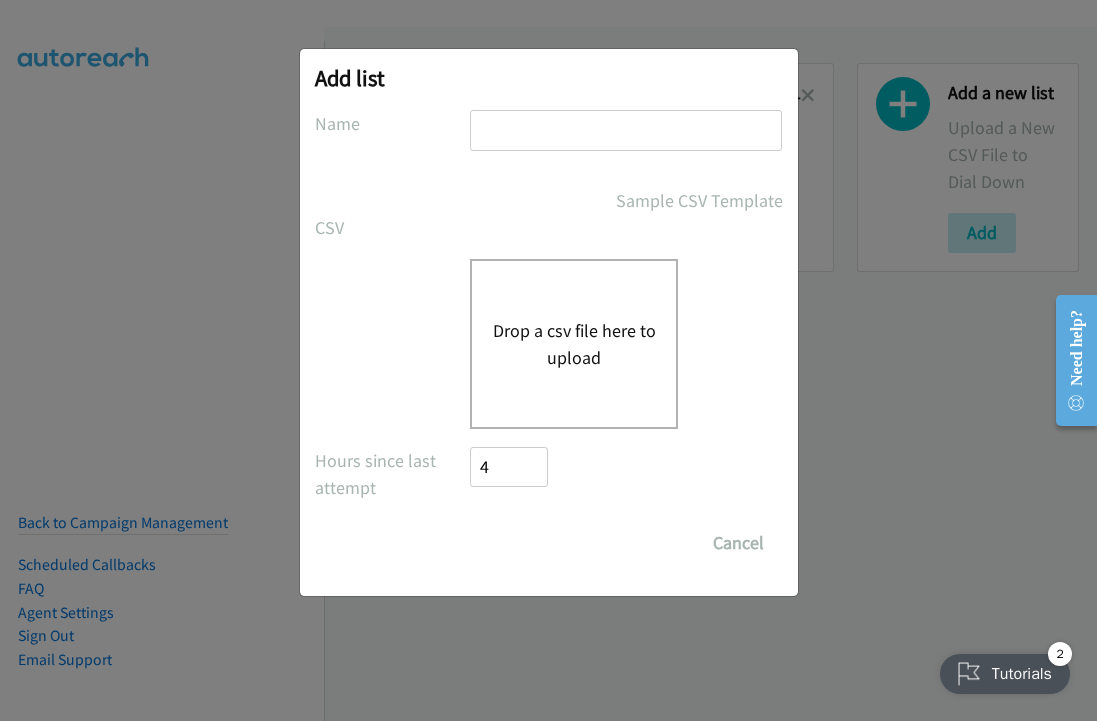 click on "Drop a csv file here to upload" at bounding box center [574, 344] 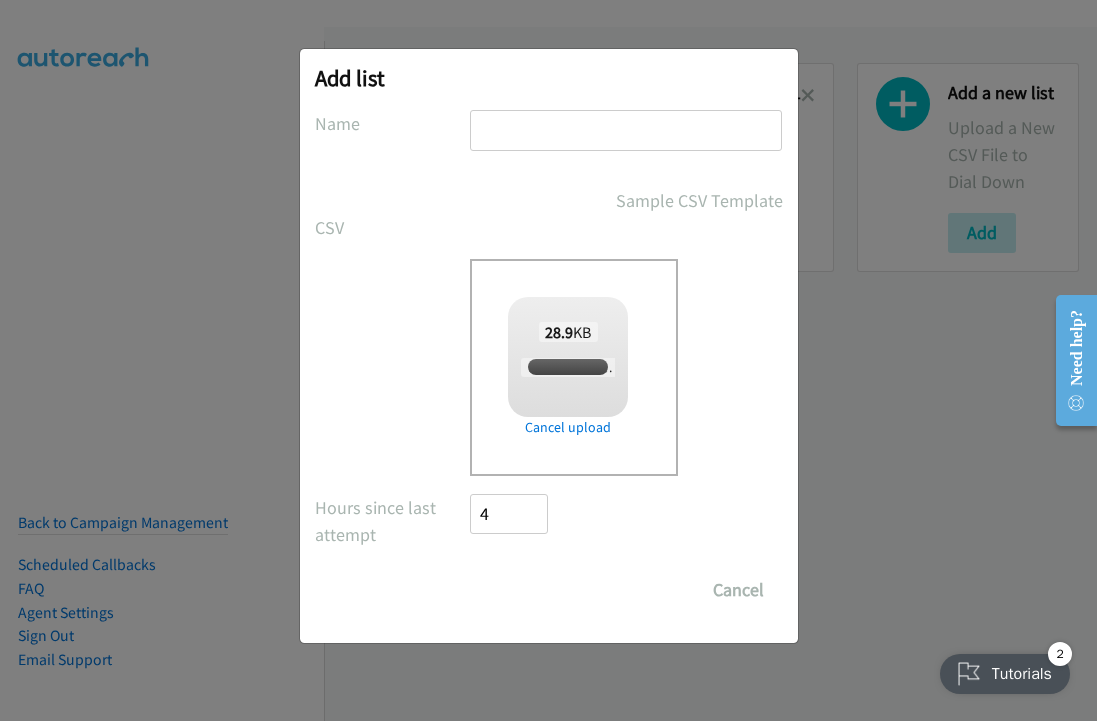 checkbox on "true" 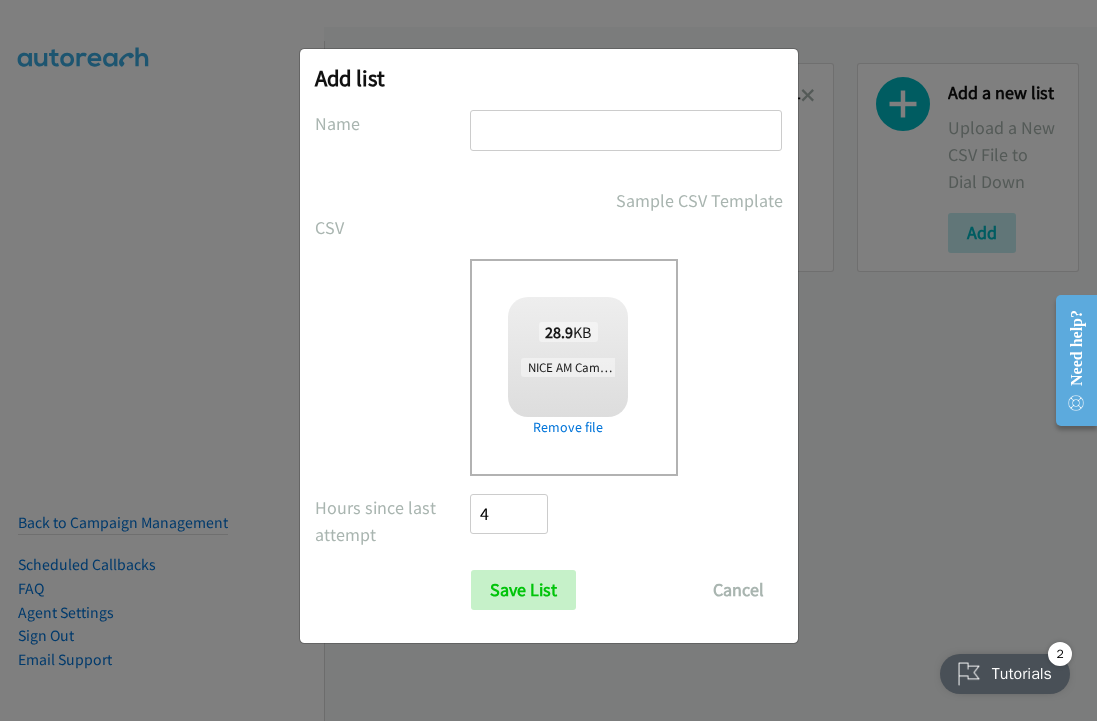click at bounding box center [626, 130] 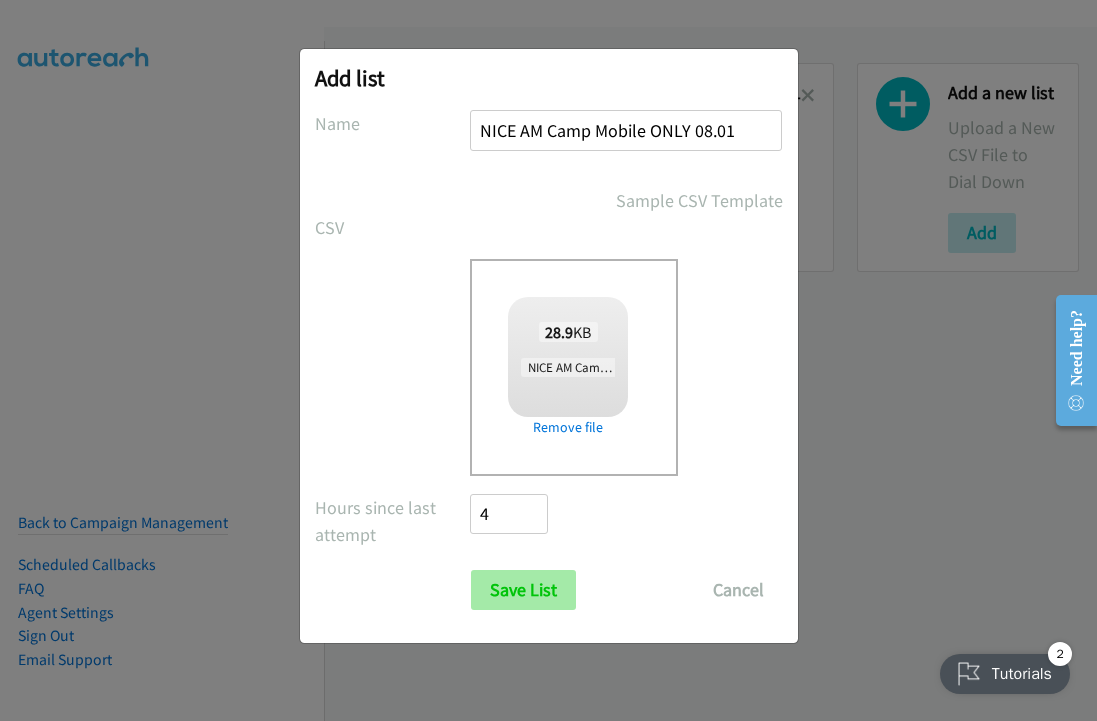 type on "NICE AM Camp Mobile ONLY 08.01" 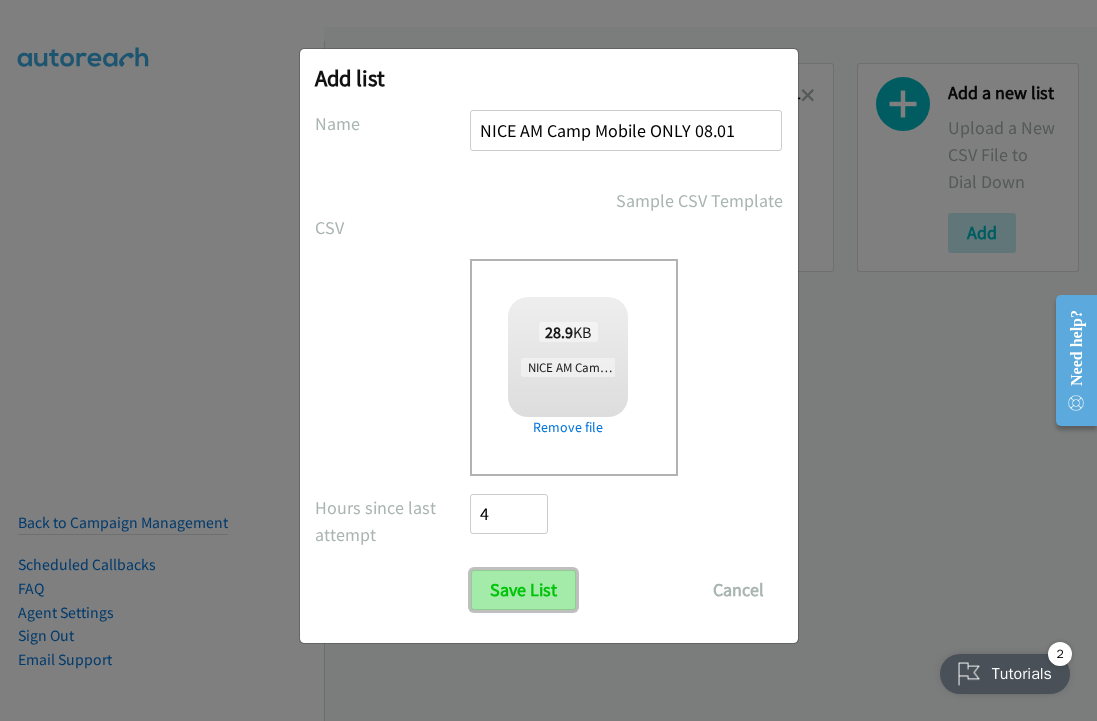click on "Save List" at bounding box center [523, 590] 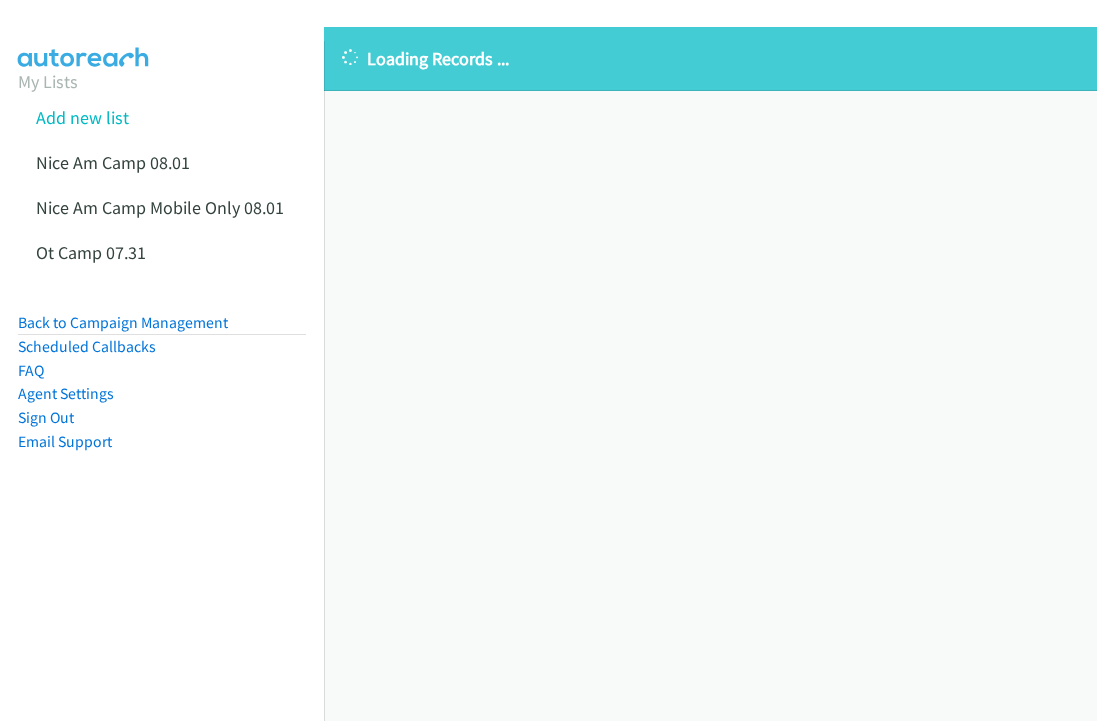 scroll, scrollTop: 0, scrollLeft: 0, axis: both 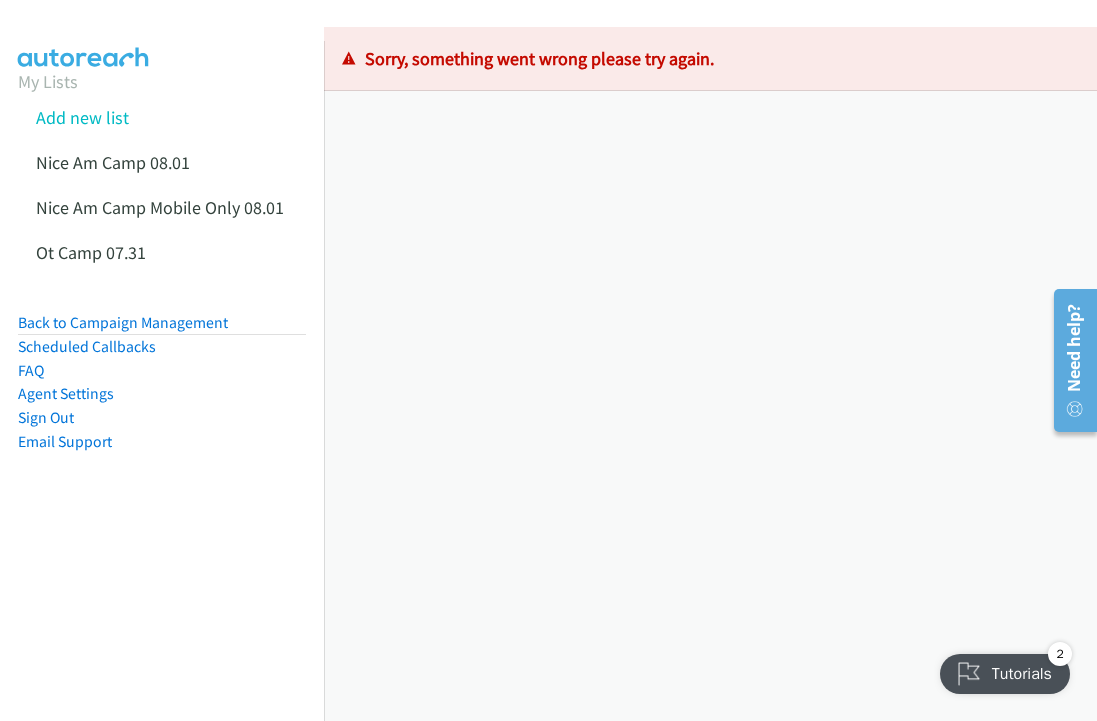 click on "My Lists
Add new list
Nice Am Camp 08.01
Nice Am Camp Mobile Only 08.01
Ot Camp 07.31
Back to Campaign Management
Scheduled Callbacks
FAQ
Agent Settings
Sign Out
Compact View
Email Support" at bounding box center (162, 292) 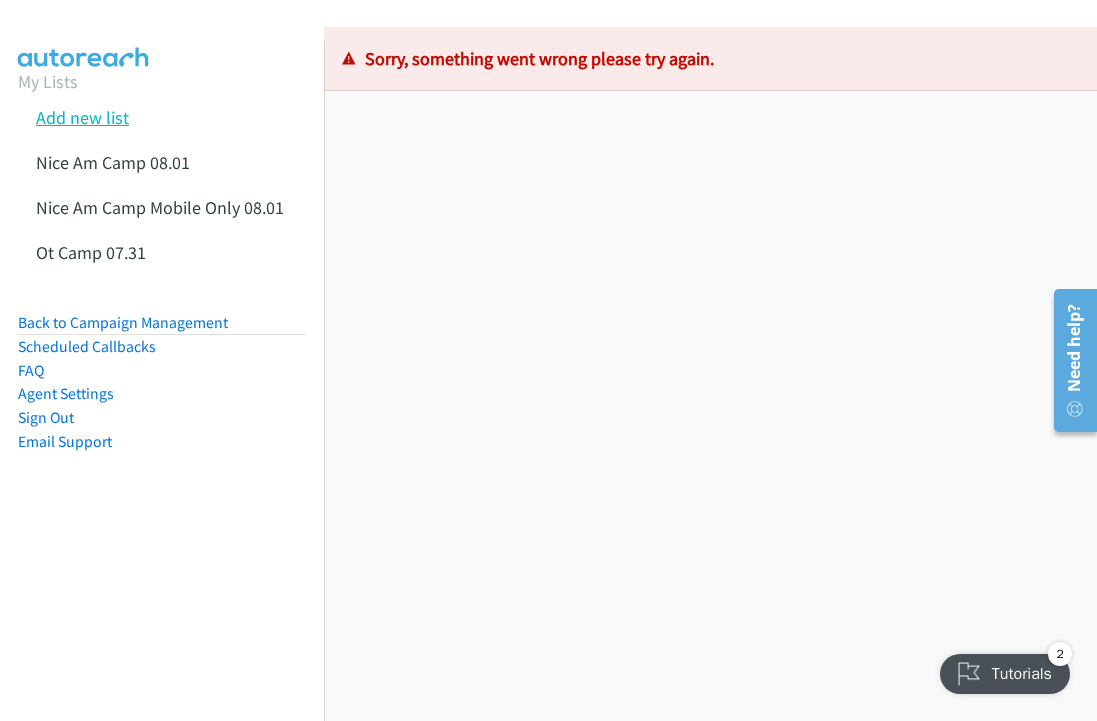 click on "Add new list" at bounding box center [82, 117] 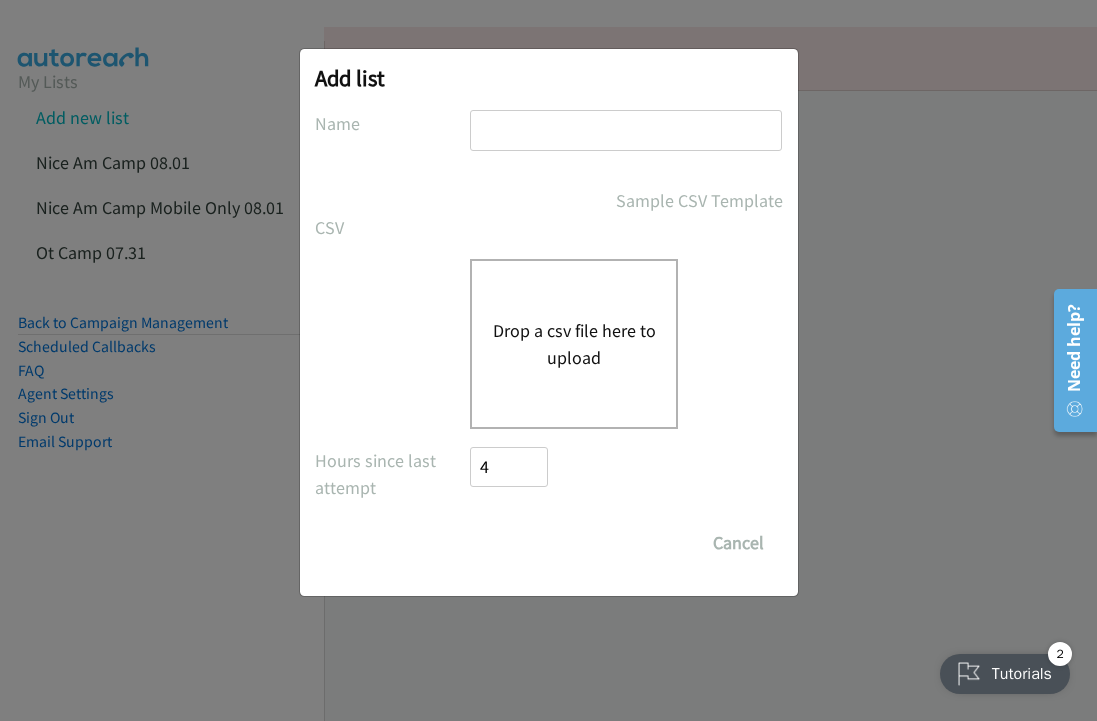 click on "Drop a csv file here to upload" at bounding box center (574, 344) 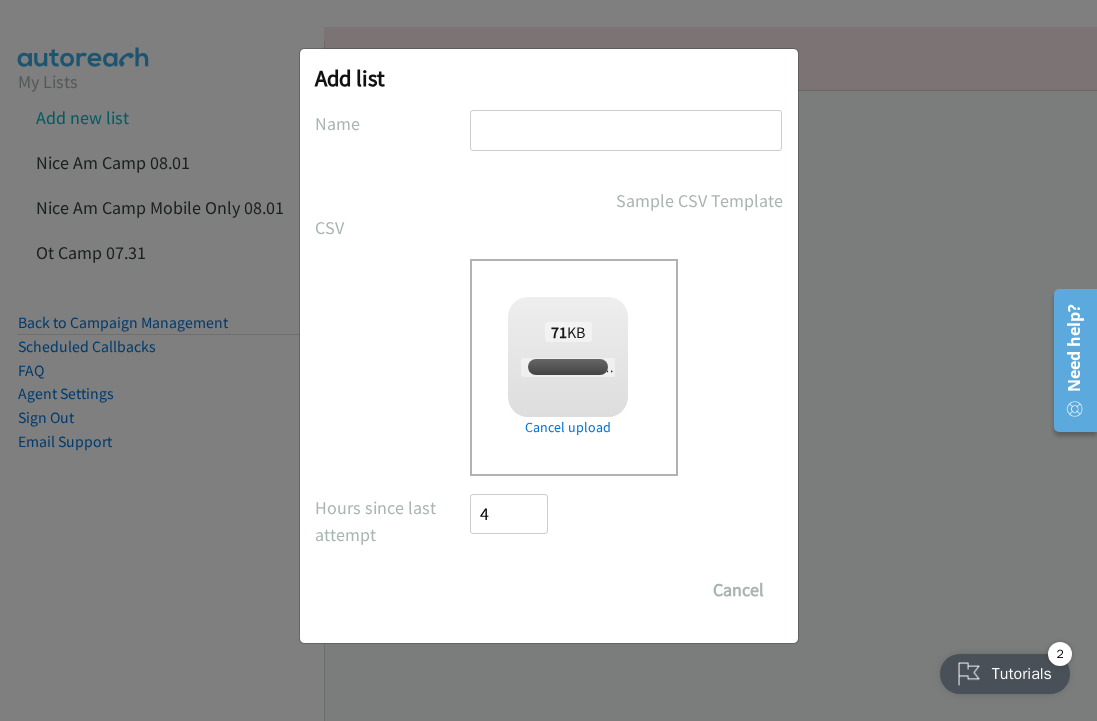 checkbox on "true" 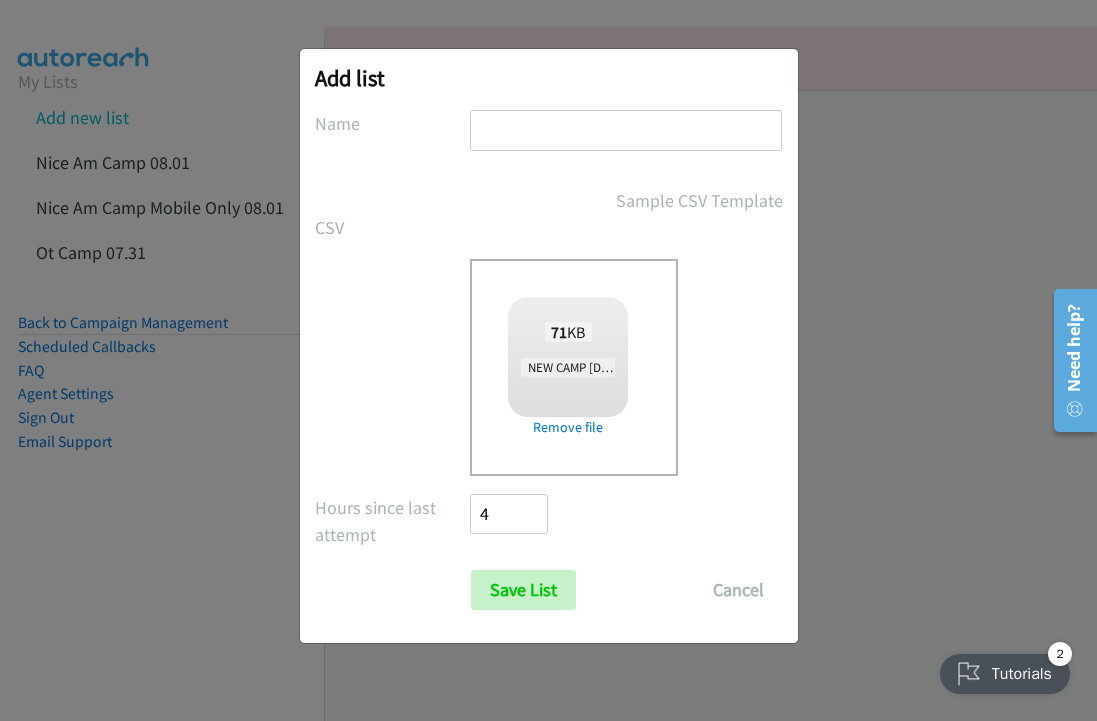 click at bounding box center [626, 130] 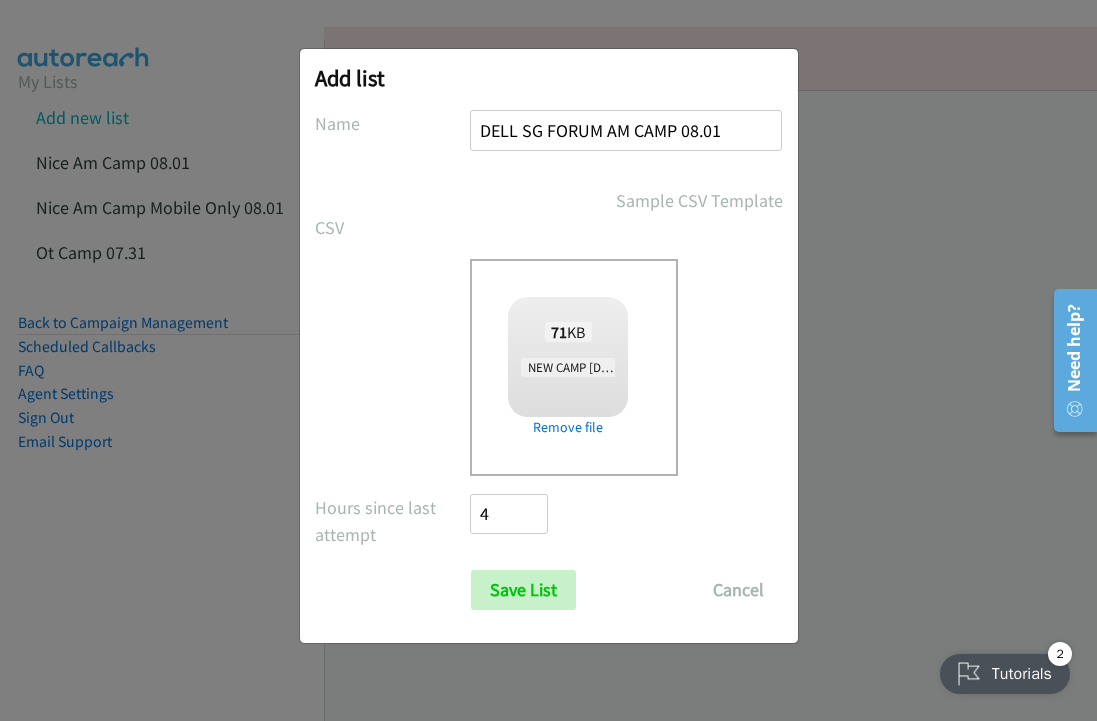 type on "DELL SG FORUM AM CAMP 08.01" 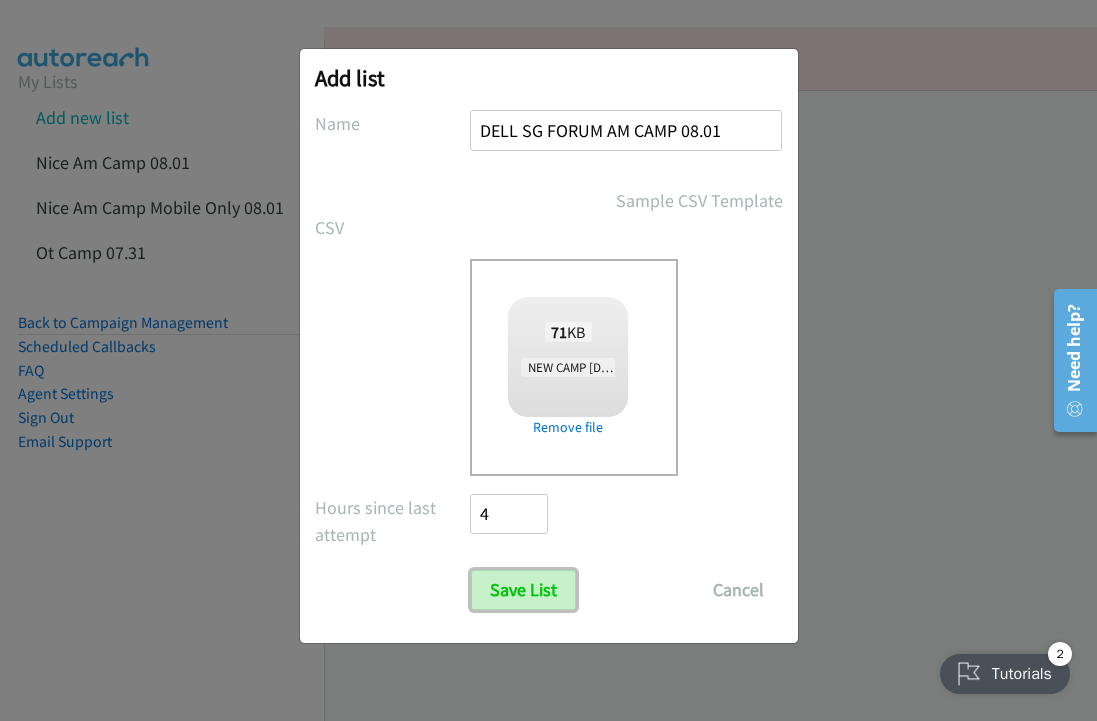 click on "Save List" at bounding box center [523, 590] 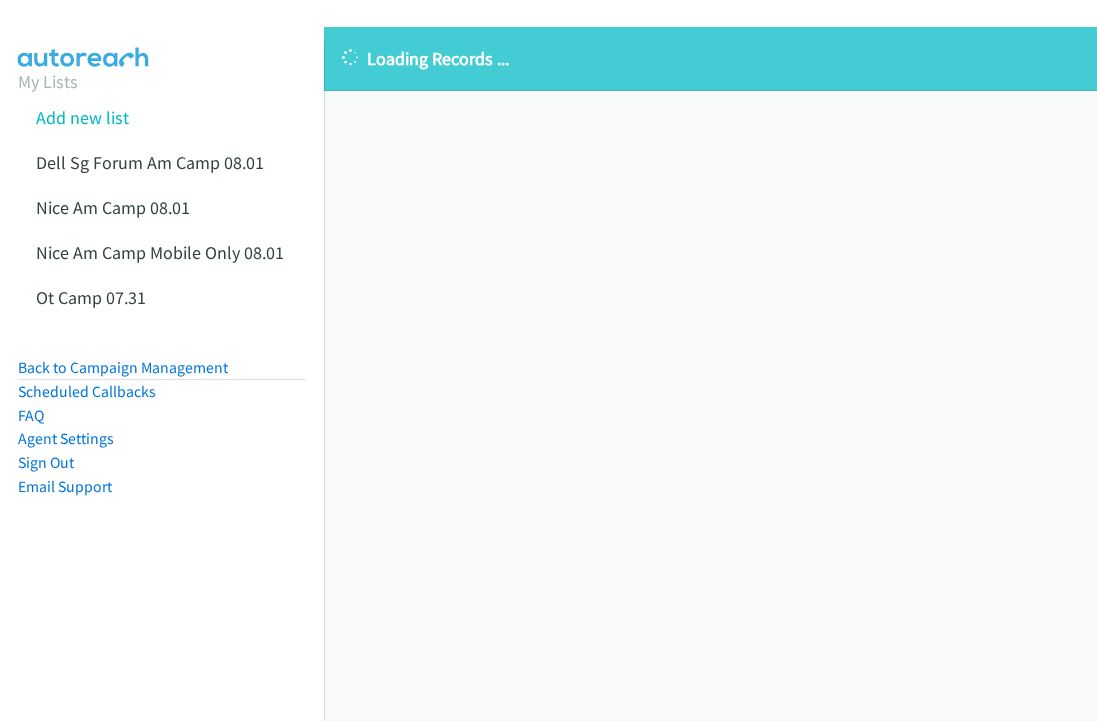 scroll, scrollTop: 0, scrollLeft: 0, axis: both 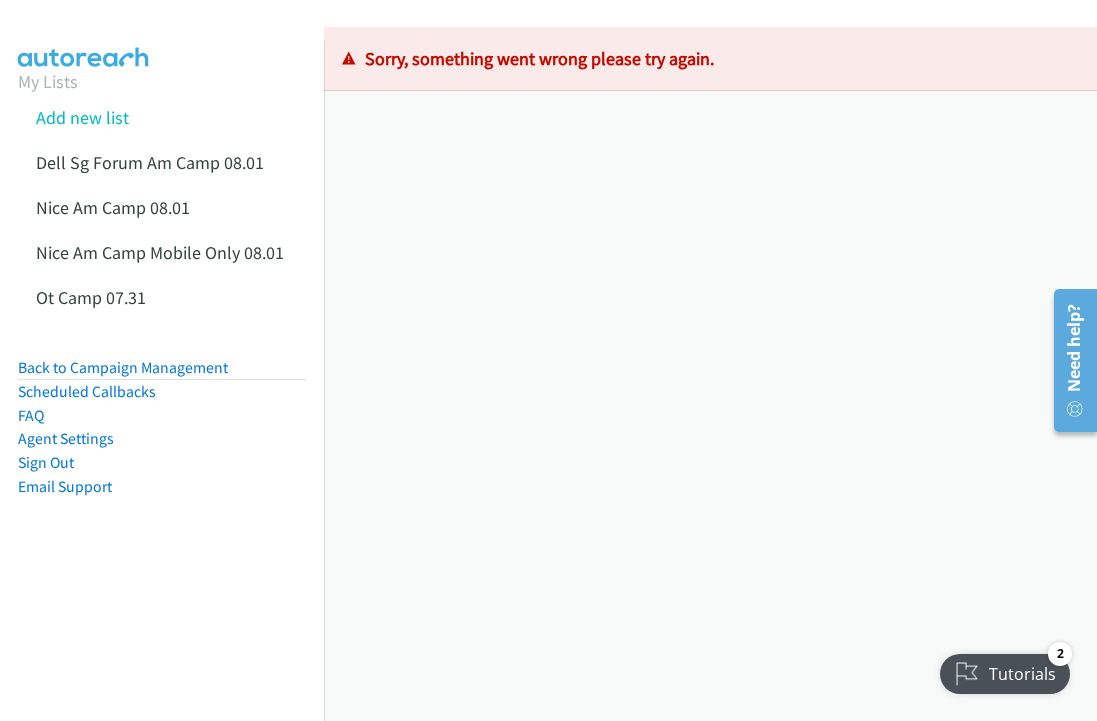 click on "Loading Records ...
Sorry, something went wrong please try again." at bounding box center (710, 374) 